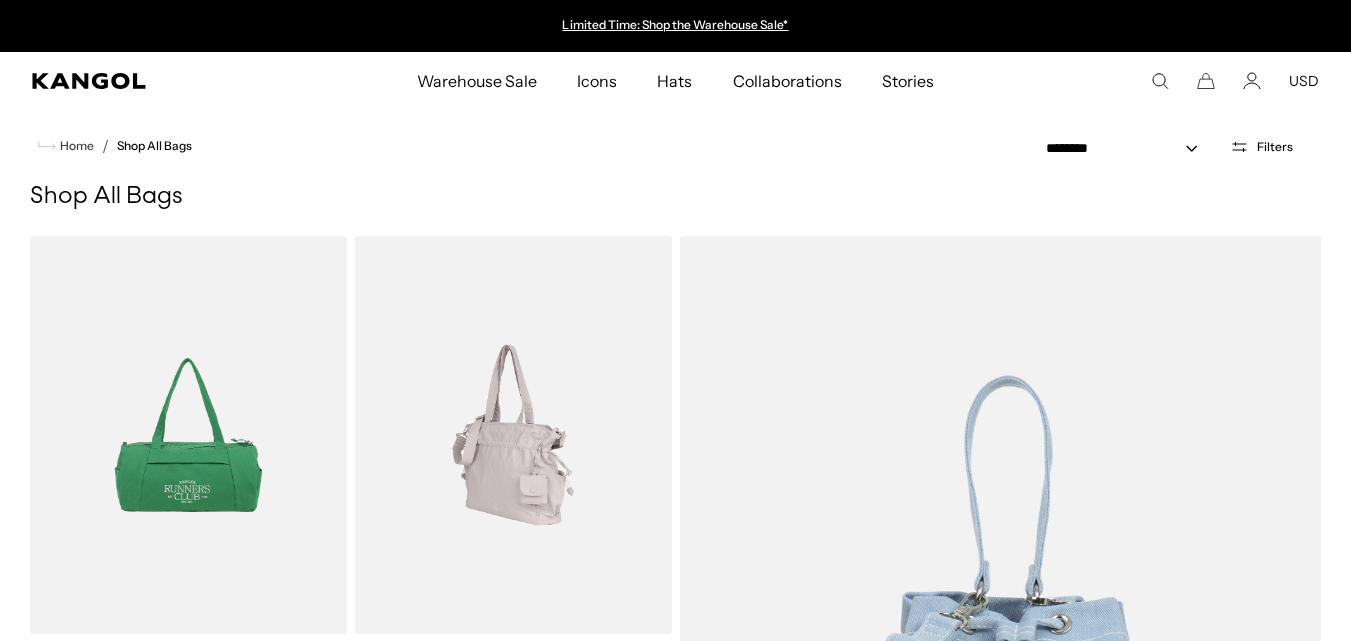 scroll, scrollTop: 0, scrollLeft: 0, axis: both 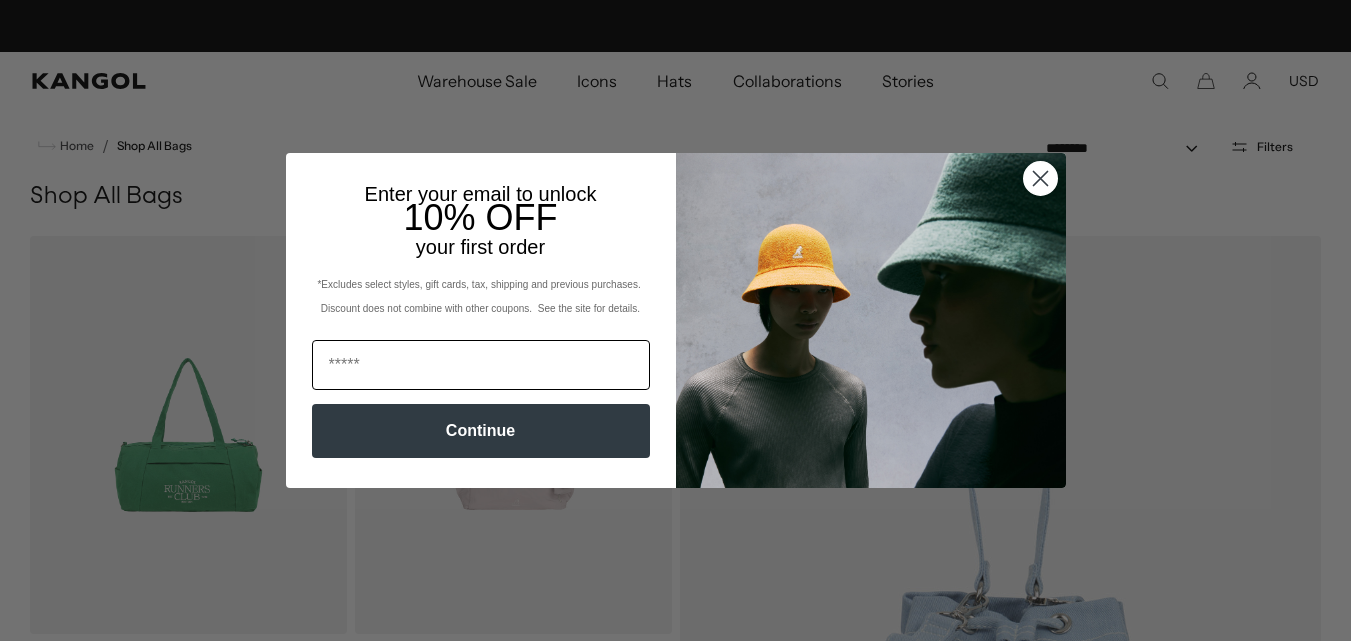 click at bounding box center (481, 365) 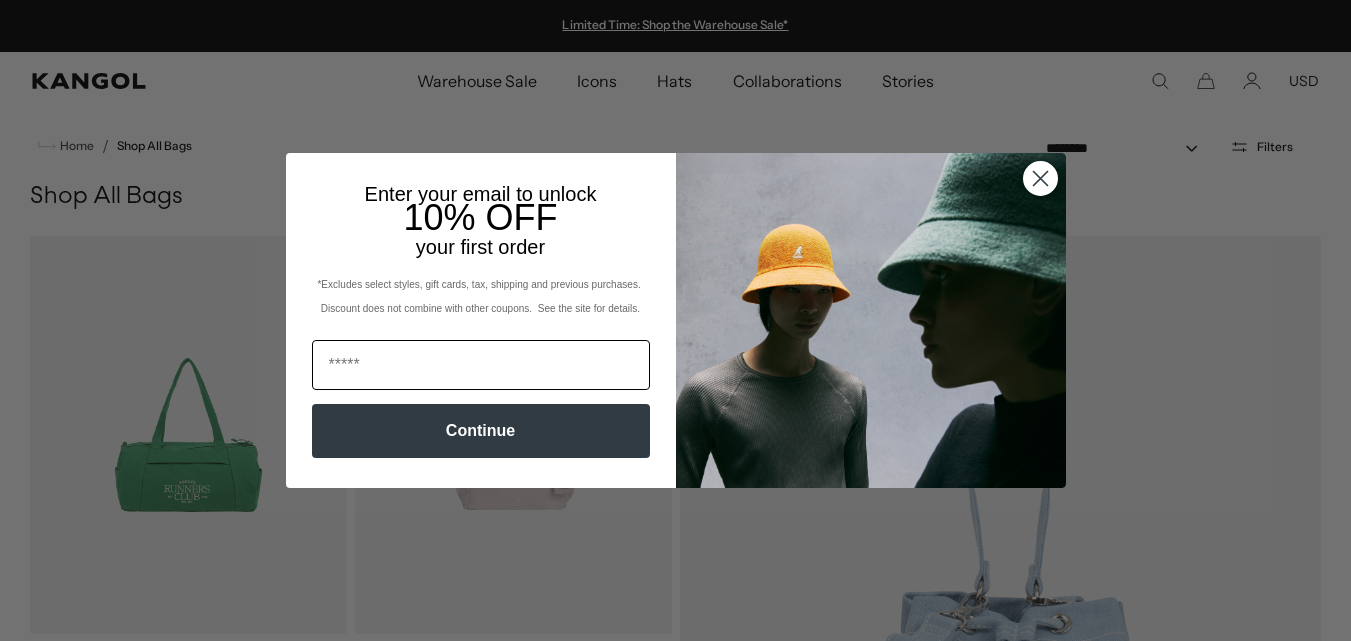 type on "**********" 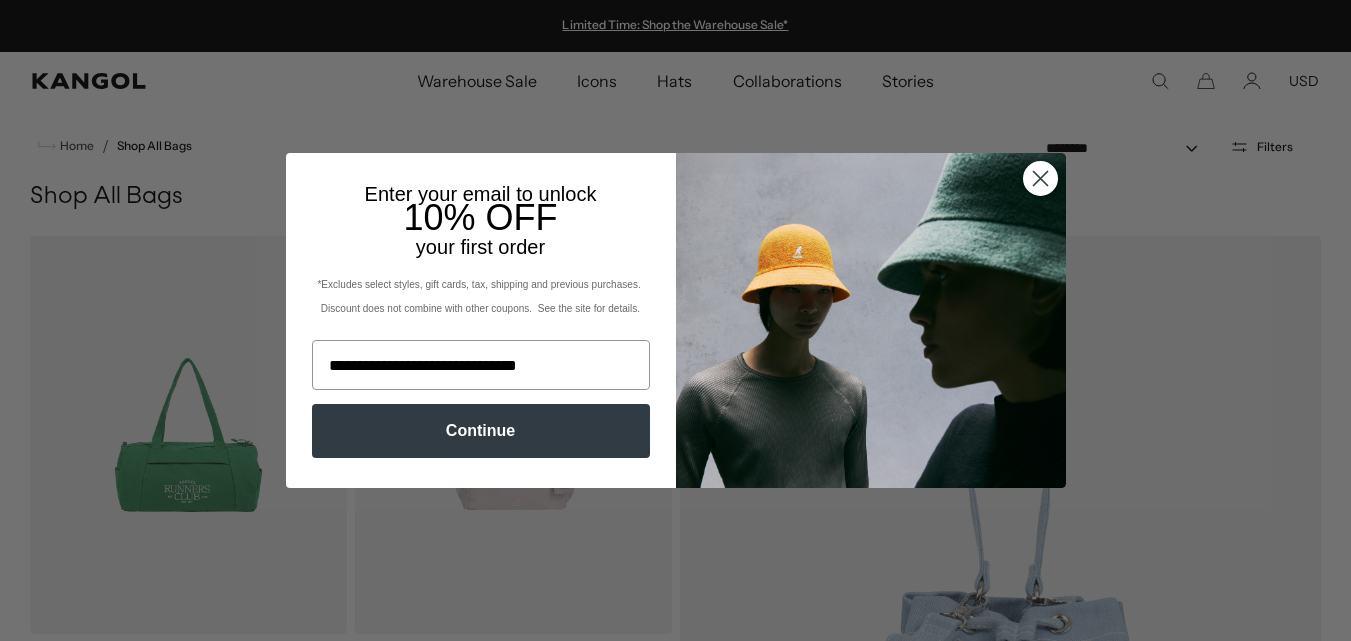 click on "Continue" at bounding box center (481, 431) 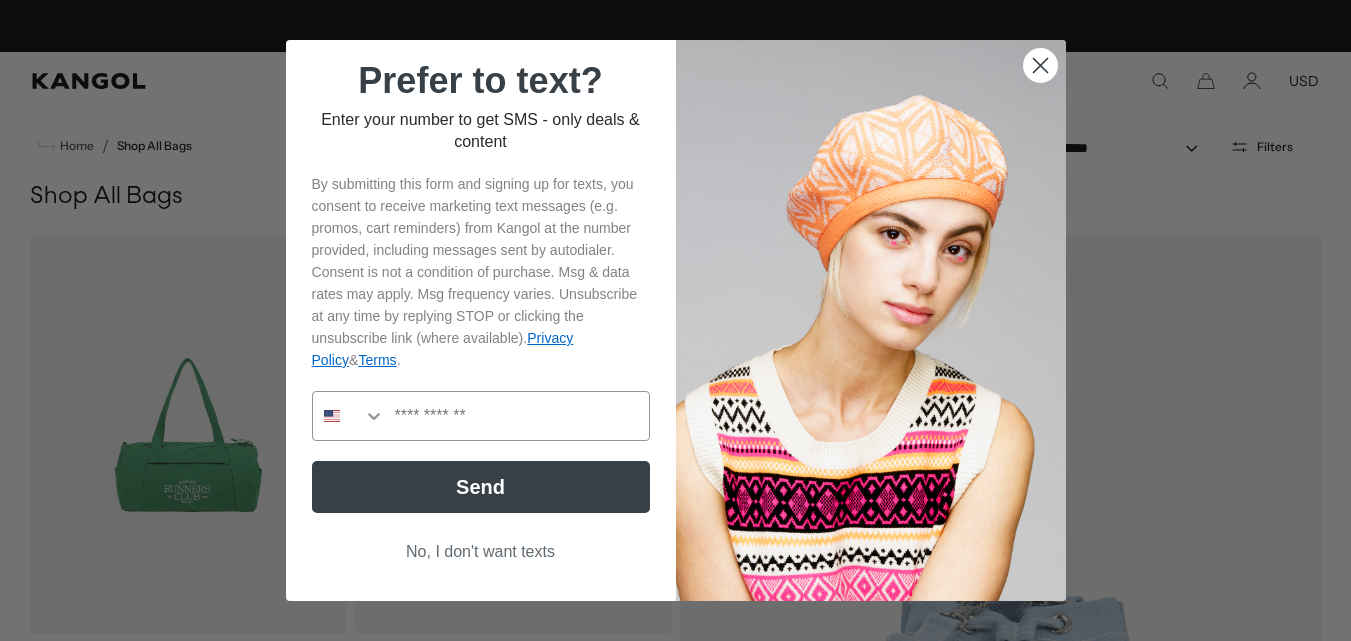 scroll, scrollTop: 0, scrollLeft: 0, axis: both 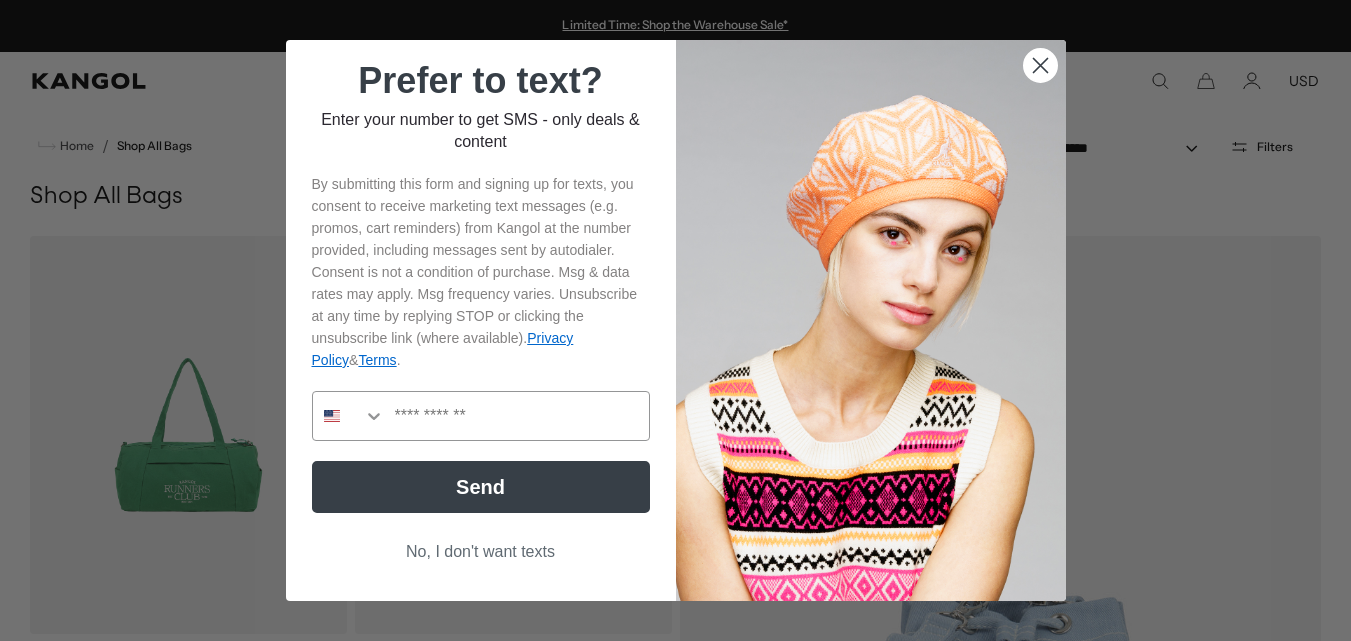 click at bounding box center (1039, 65) 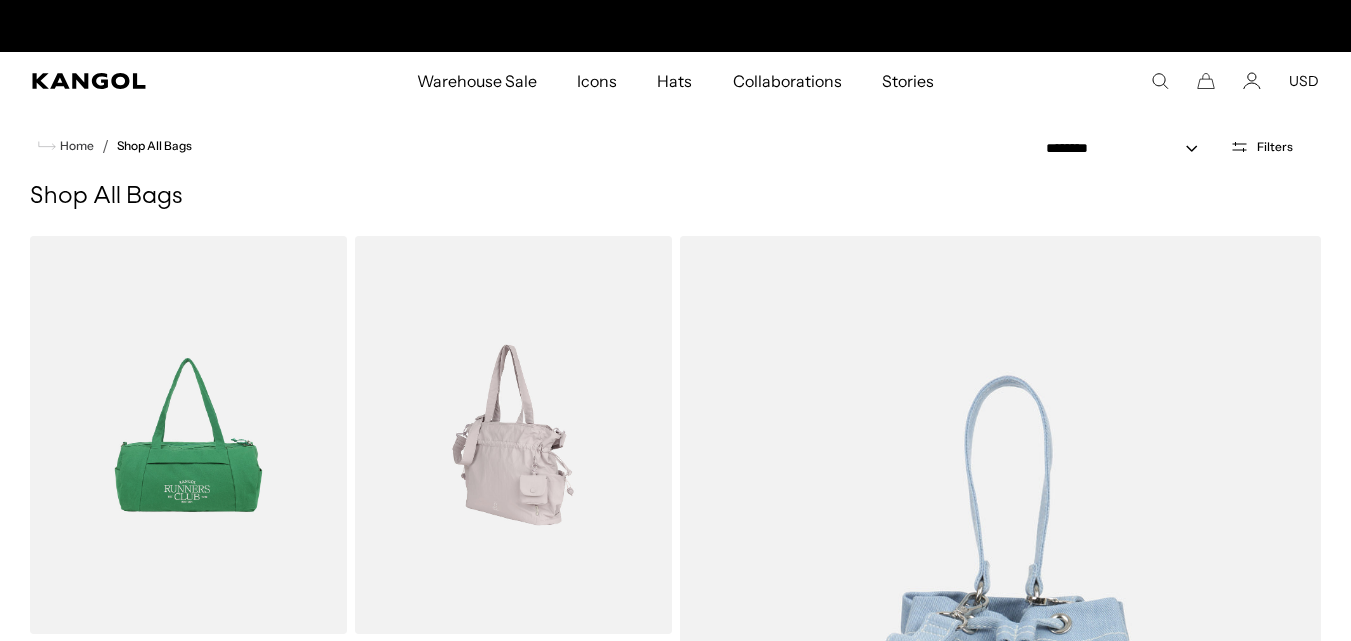 scroll, scrollTop: 0, scrollLeft: 412, axis: horizontal 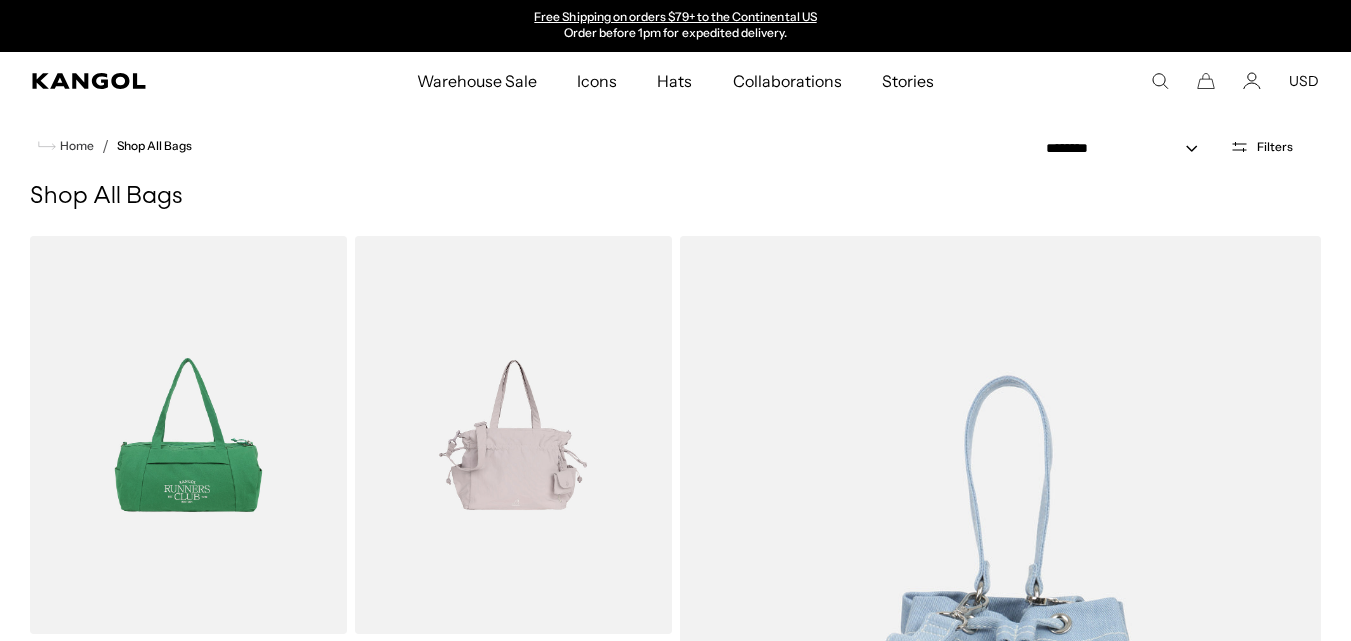 click on "USD" at bounding box center [1304, 81] 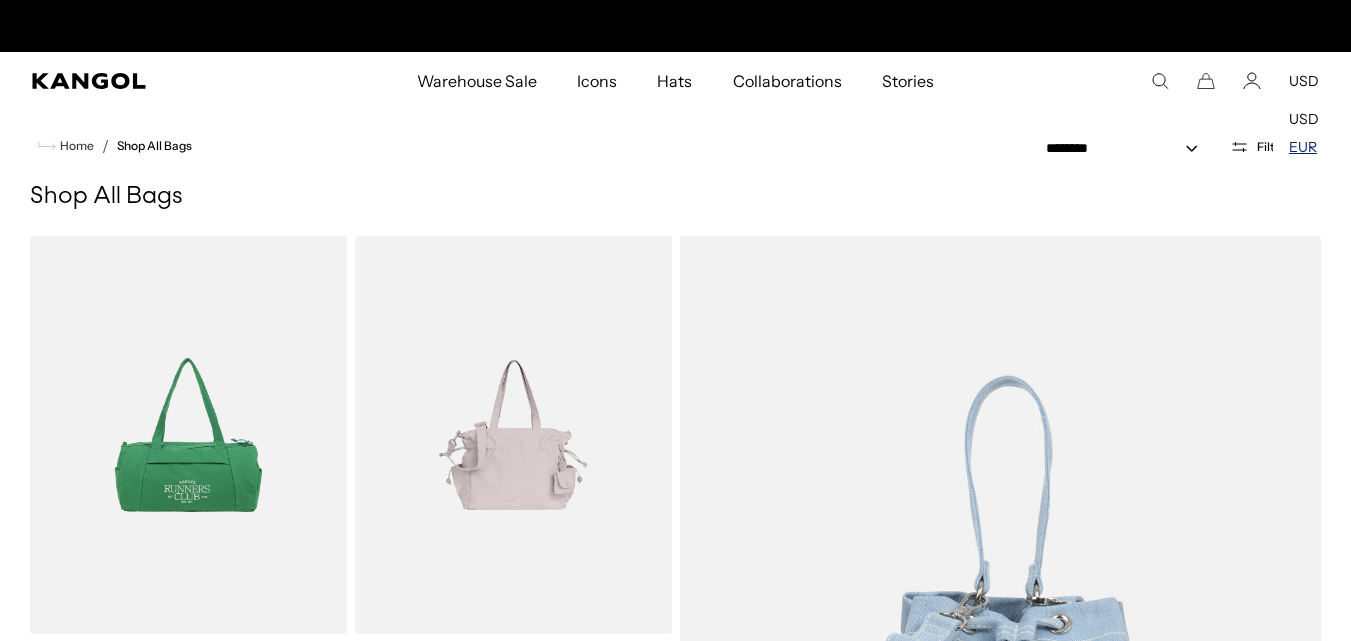 scroll, scrollTop: 0, scrollLeft: 0, axis: both 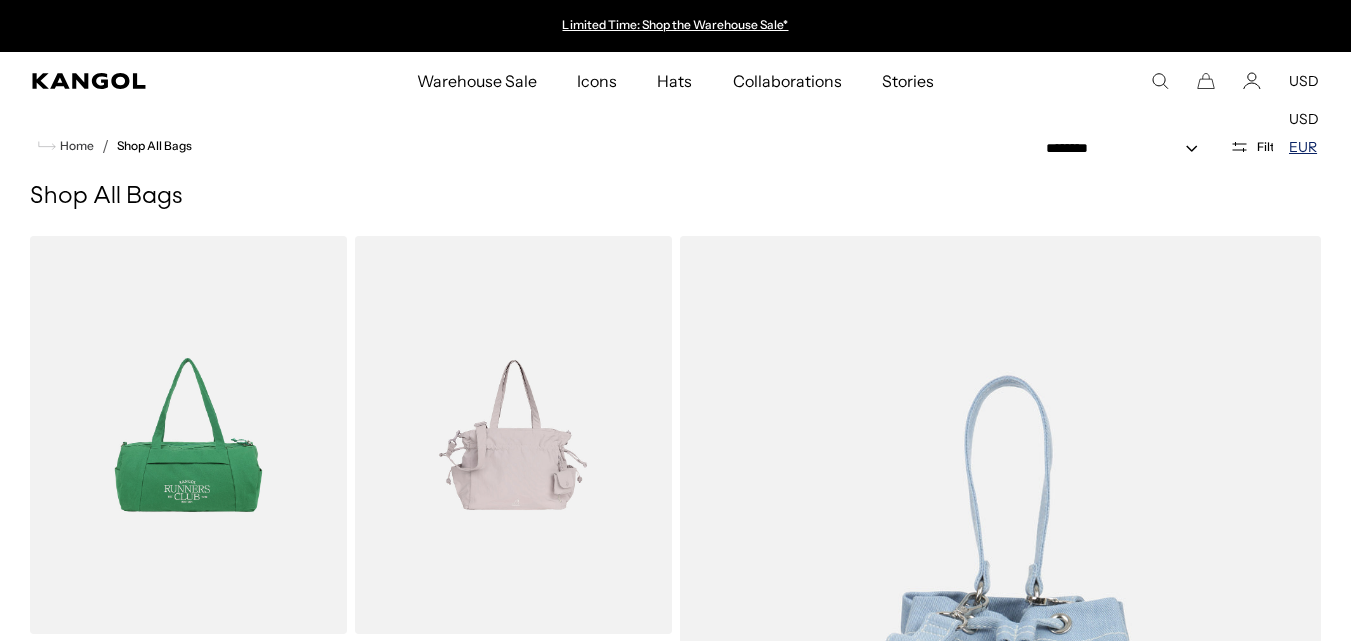 click on "EUR" at bounding box center [1304, 119] 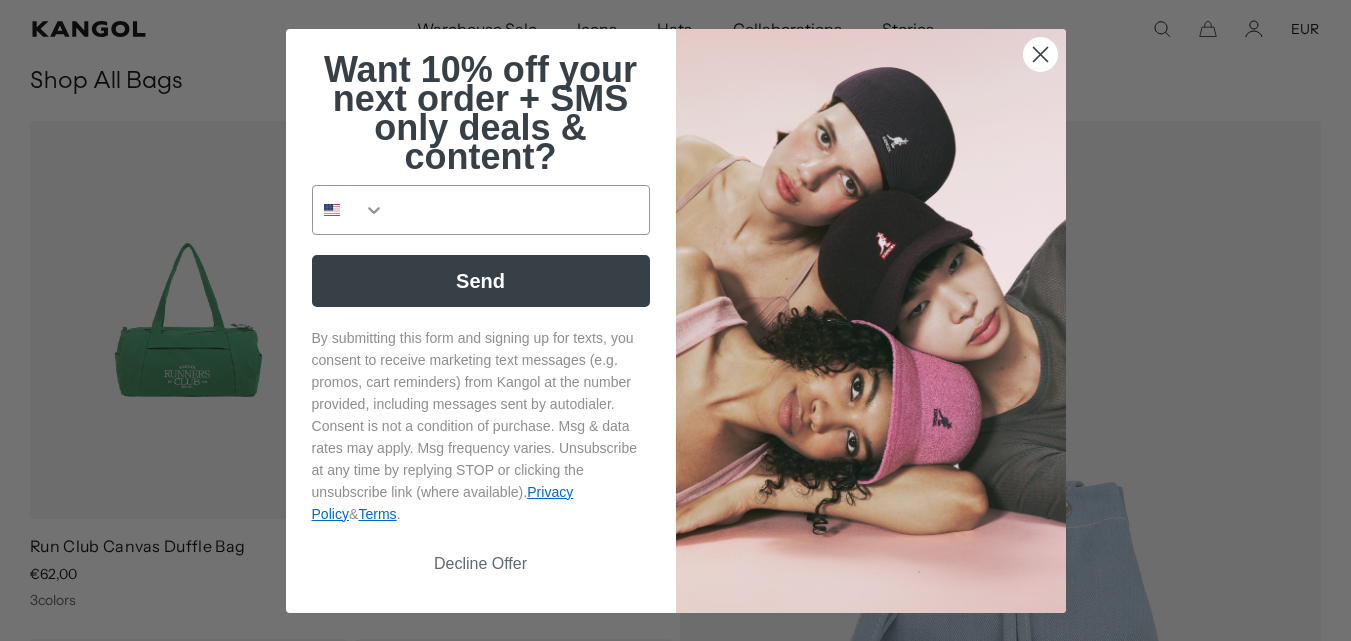 scroll, scrollTop: 400, scrollLeft: 0, axis: vertical 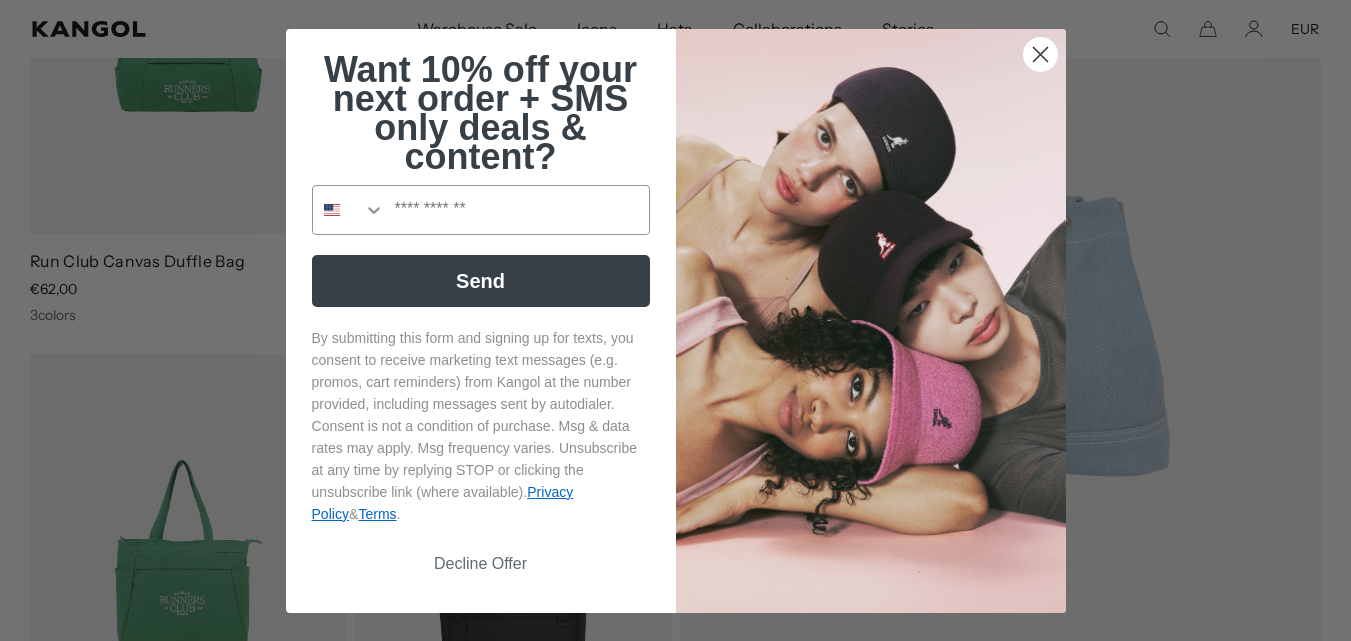 click at bounding box center [1039, 53] 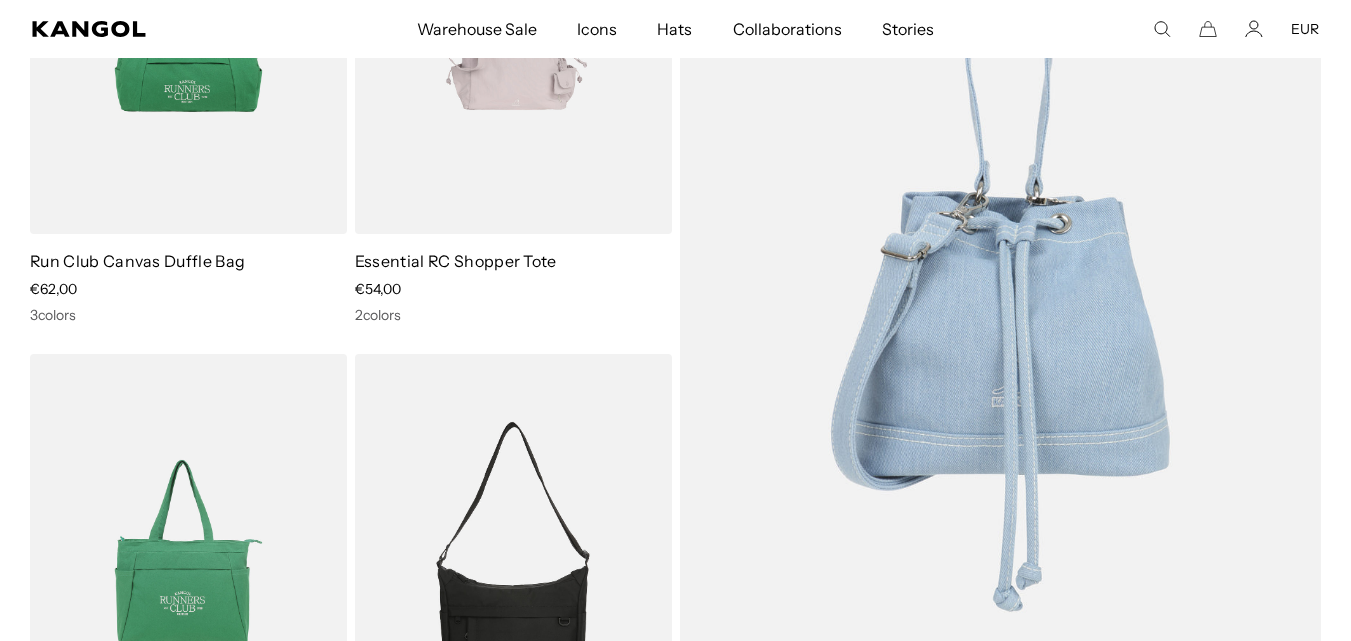 scroll, scrollTop: 800, scrollLeft: 0, axis: vertical 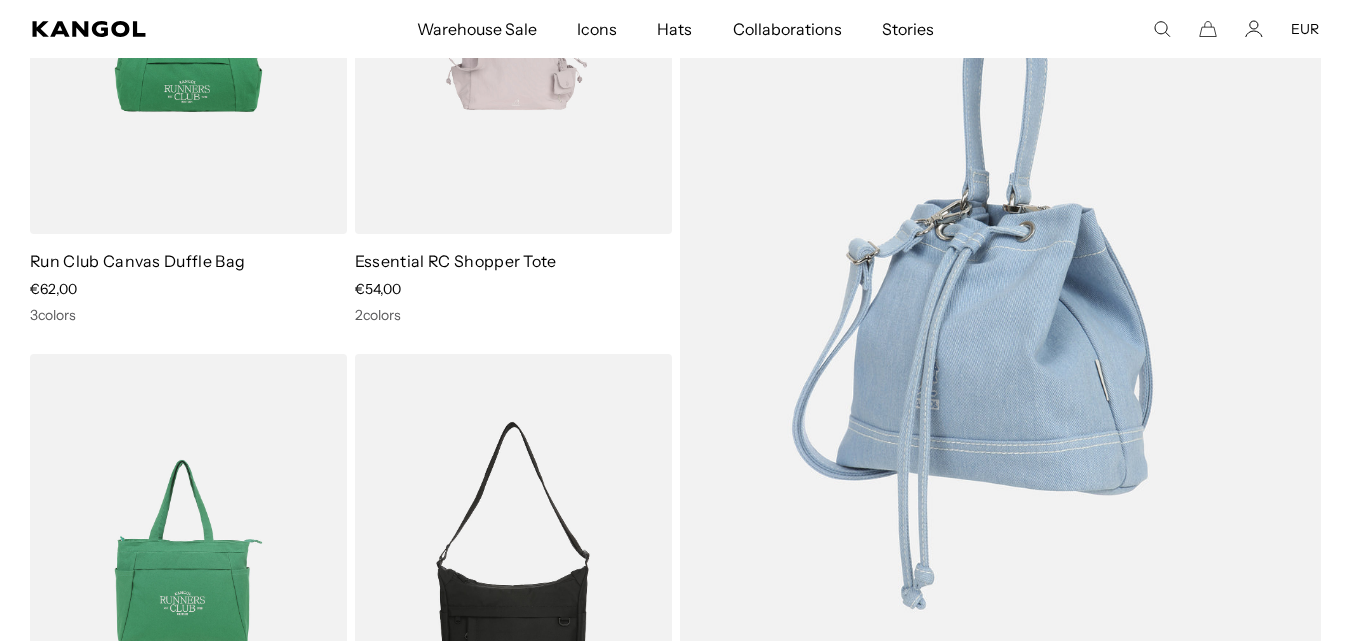 click at bounding box center (1001, 293) 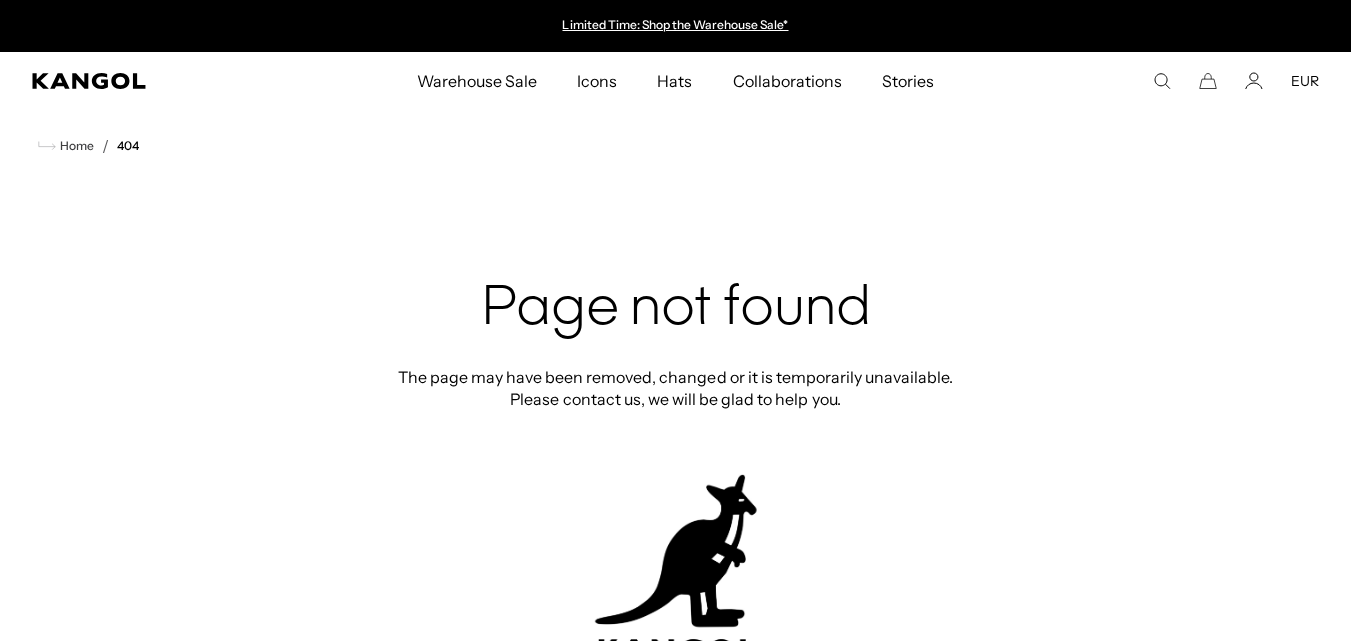 scroll, scrollTop: 0, scrollLeft: 0, axis: both 